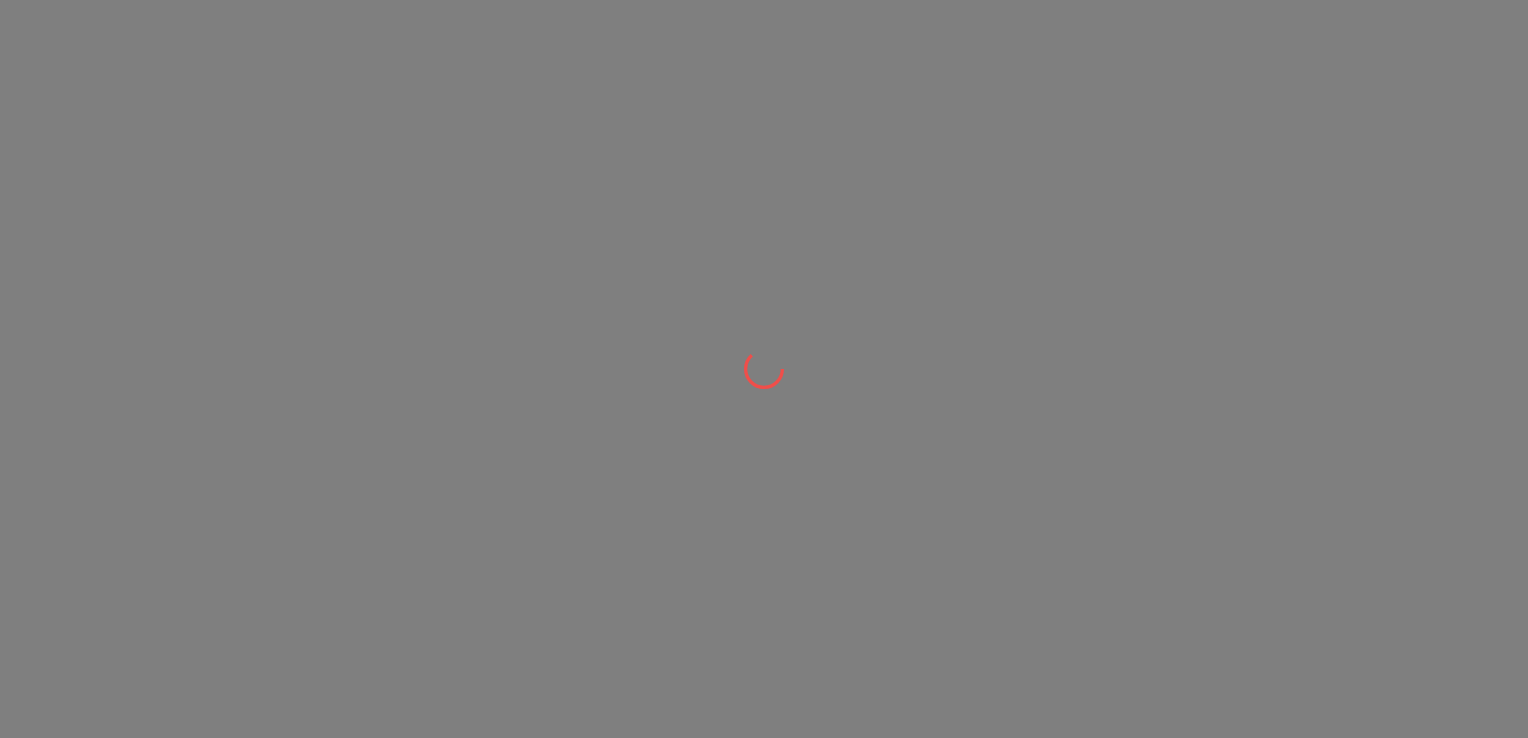scroll, scrollTop: 0, scrollLeft: 0, axis: both 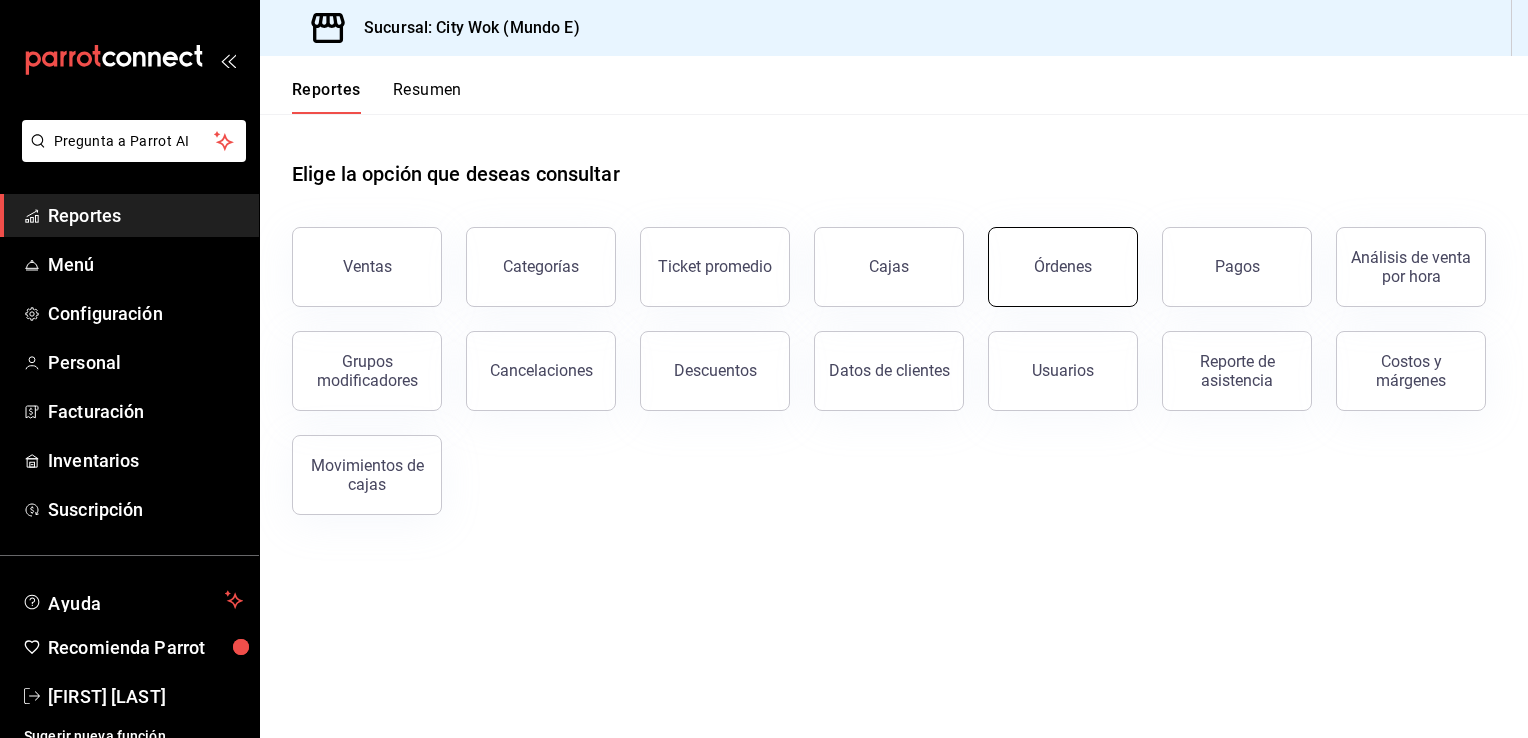 click on "Órdenes" at bounding box center (1063, 266) 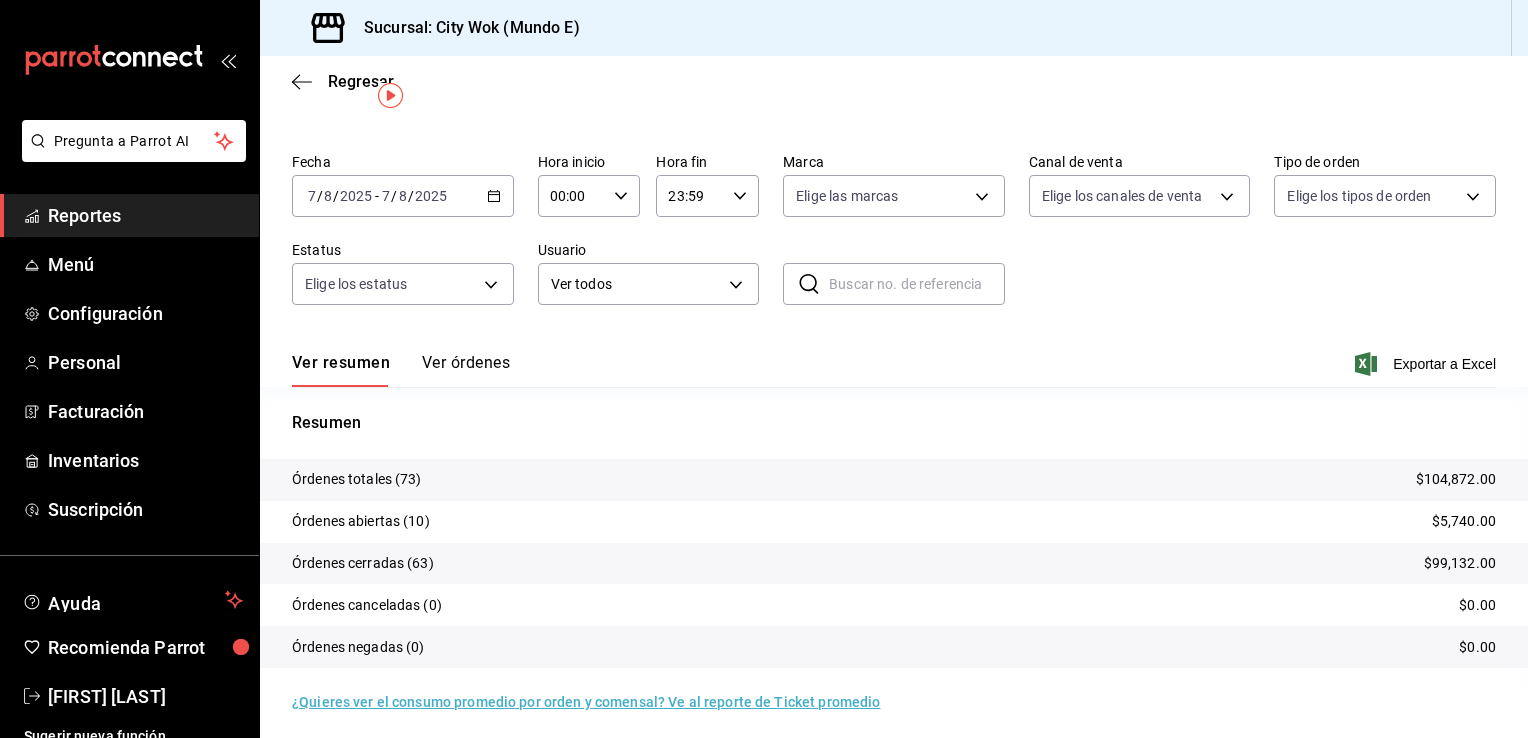 scroll, scrollTop: 47, scrollLeft: 0, axis: vertical 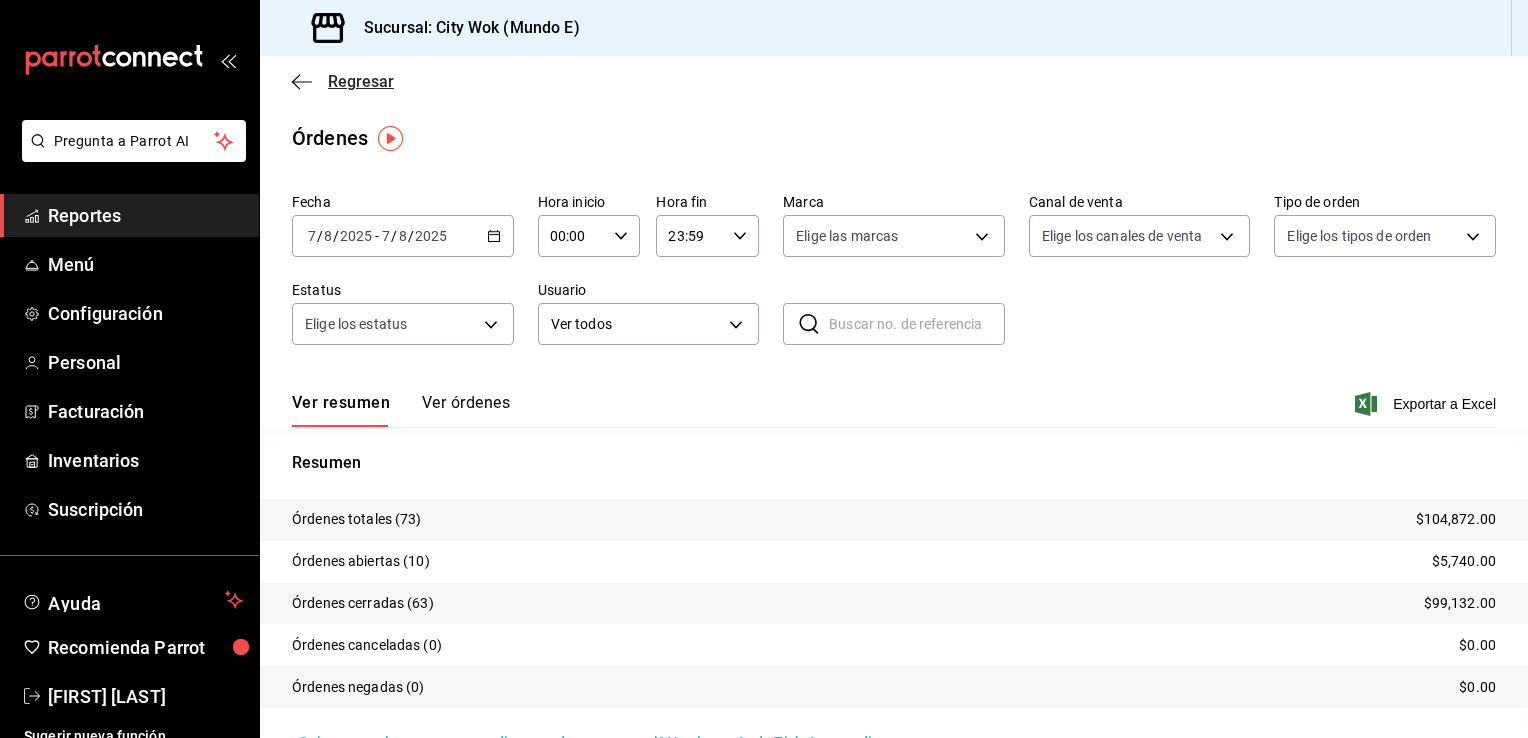 click 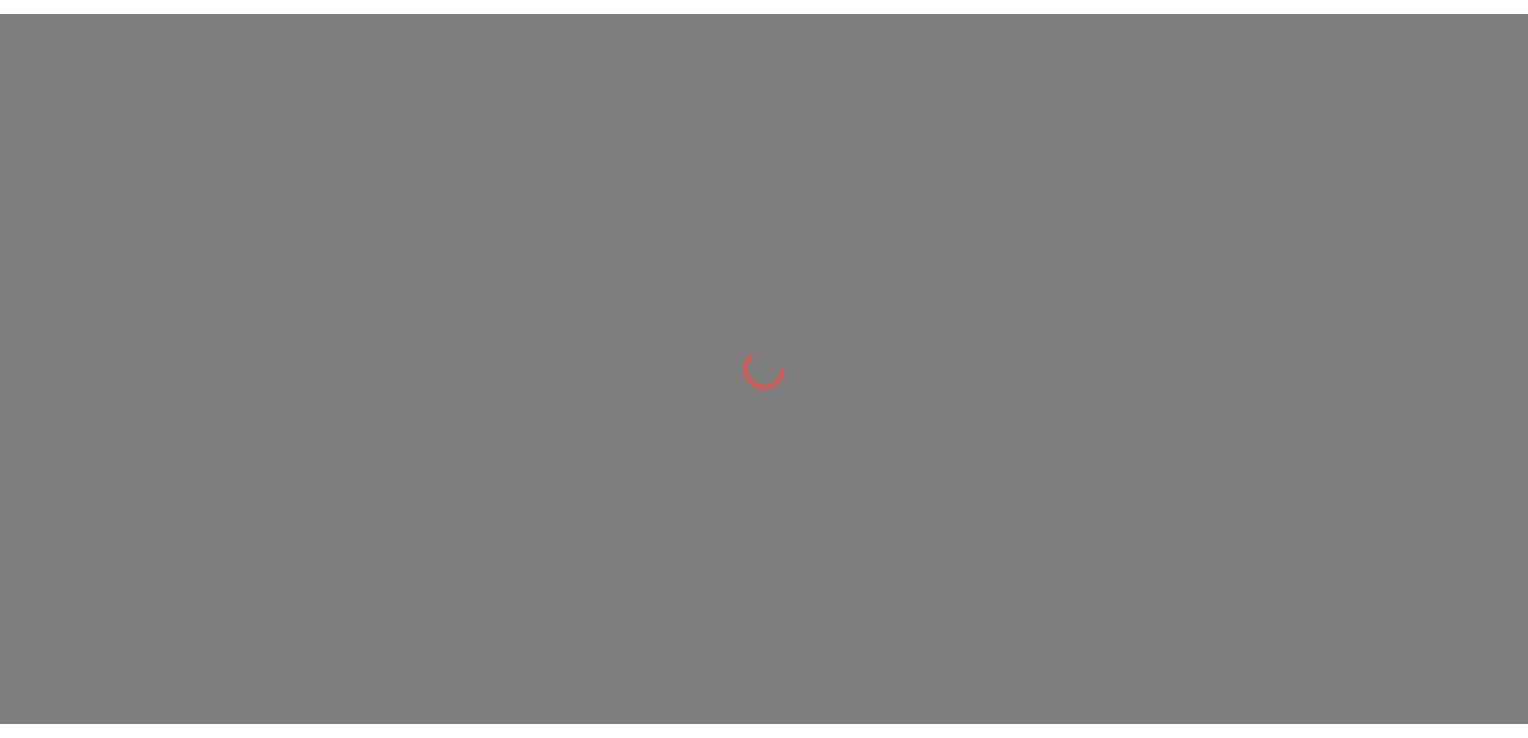 scroll, scrollTop: 0, scrollLeft: 0, axis: both 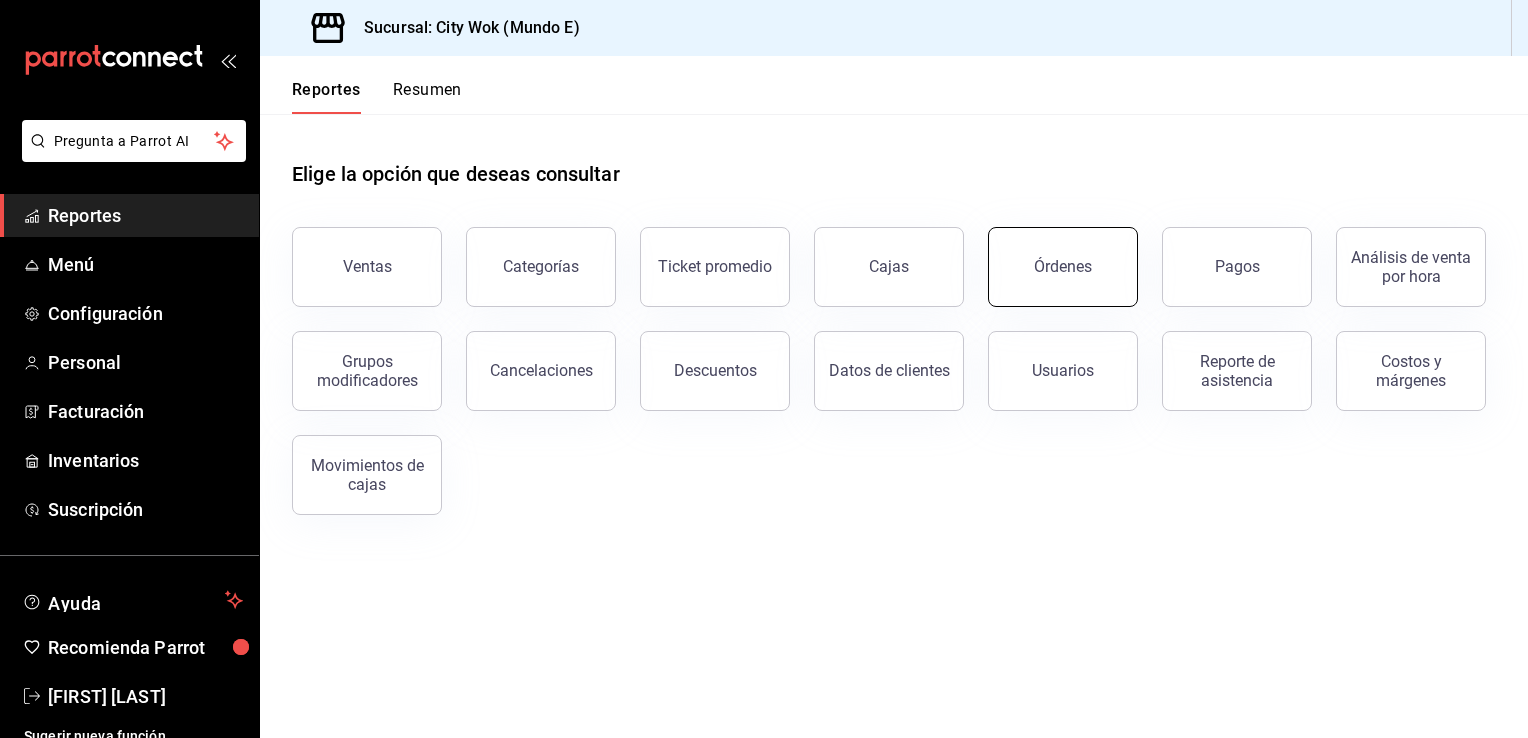 click on "Órdenes" at bounding box center (1063, 266) 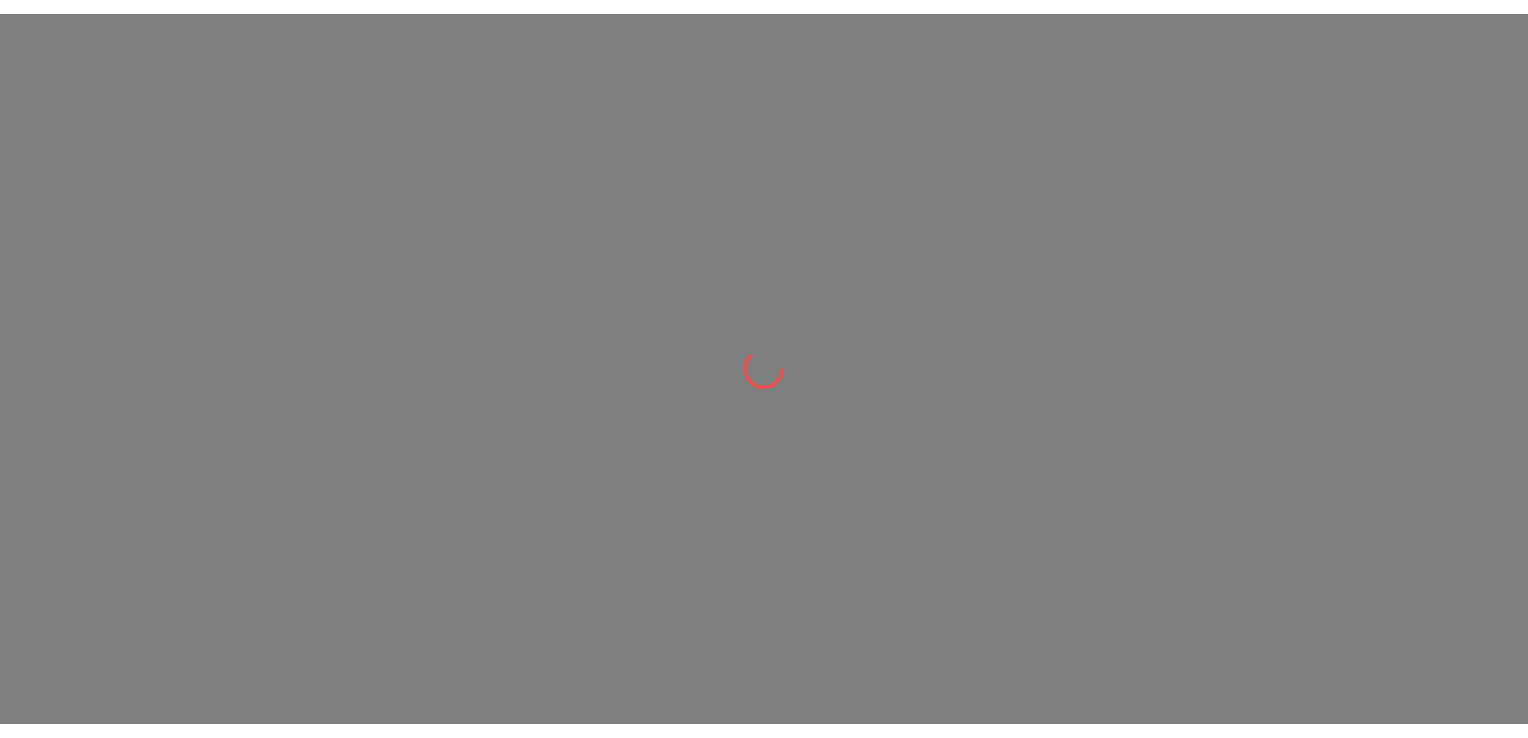 scroll, scrollTop: 0, scrollLeft: 0, axis: both 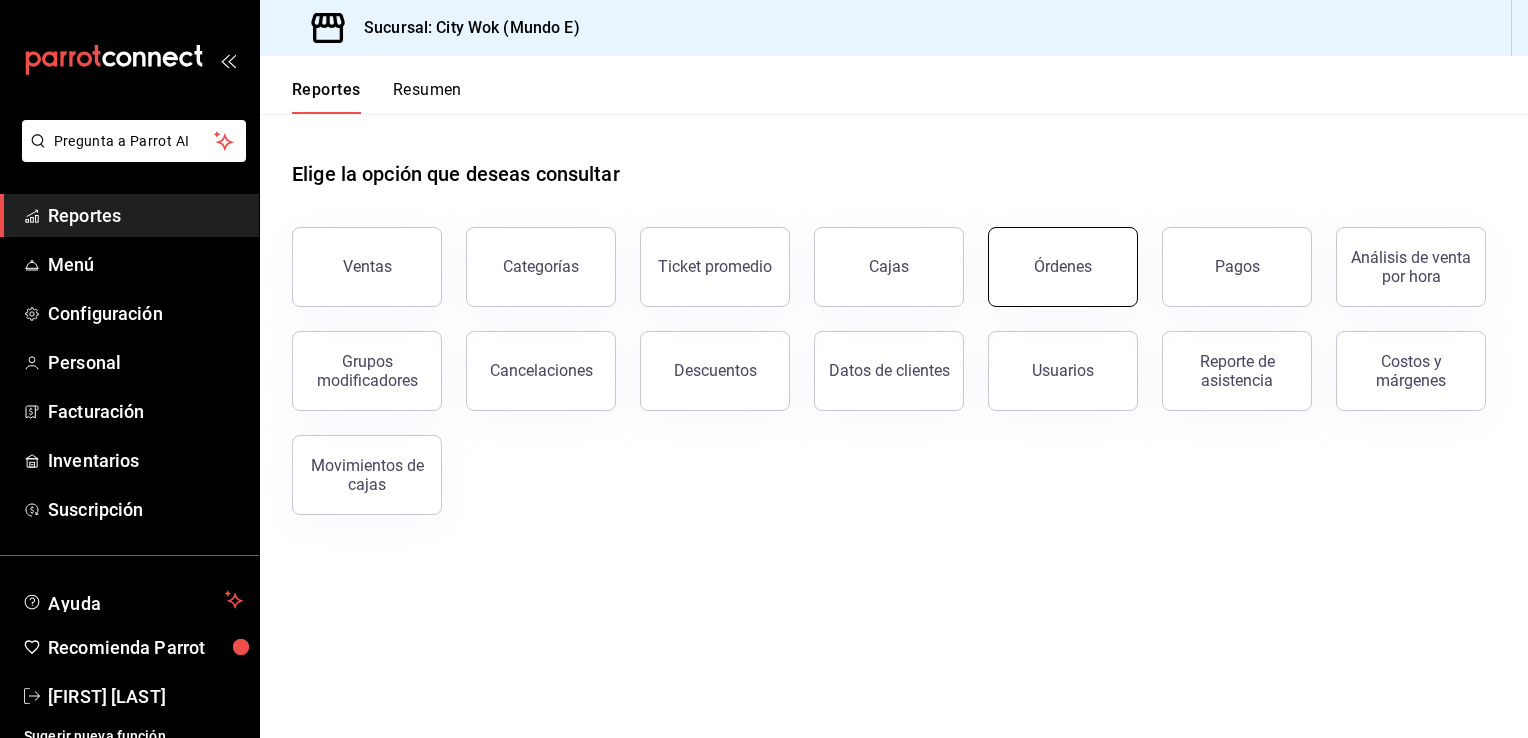click on "Órdenes" at bounding box center (1063, 267) 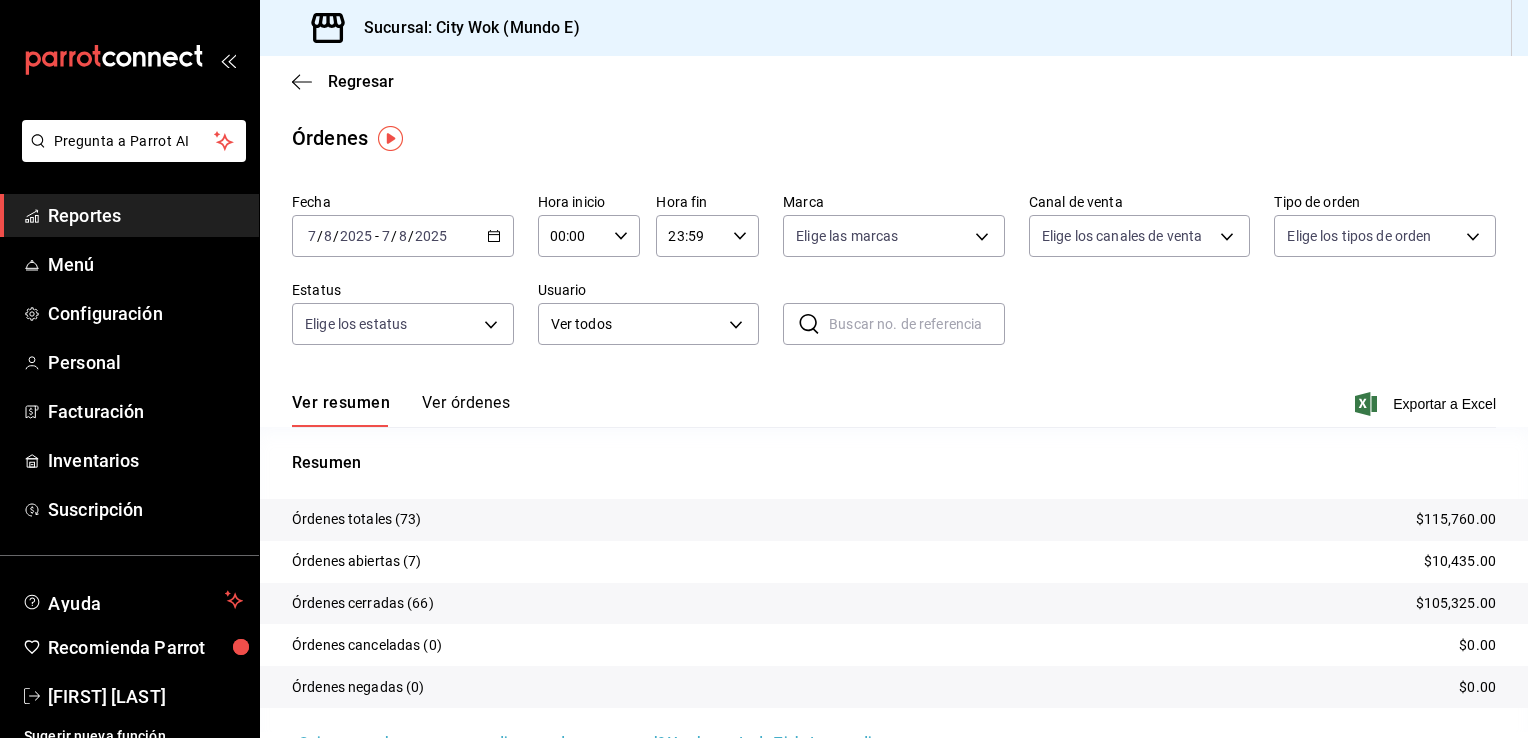 click on "Órdenes canceladas (0) $0.00" at bounding box center [894, 645] 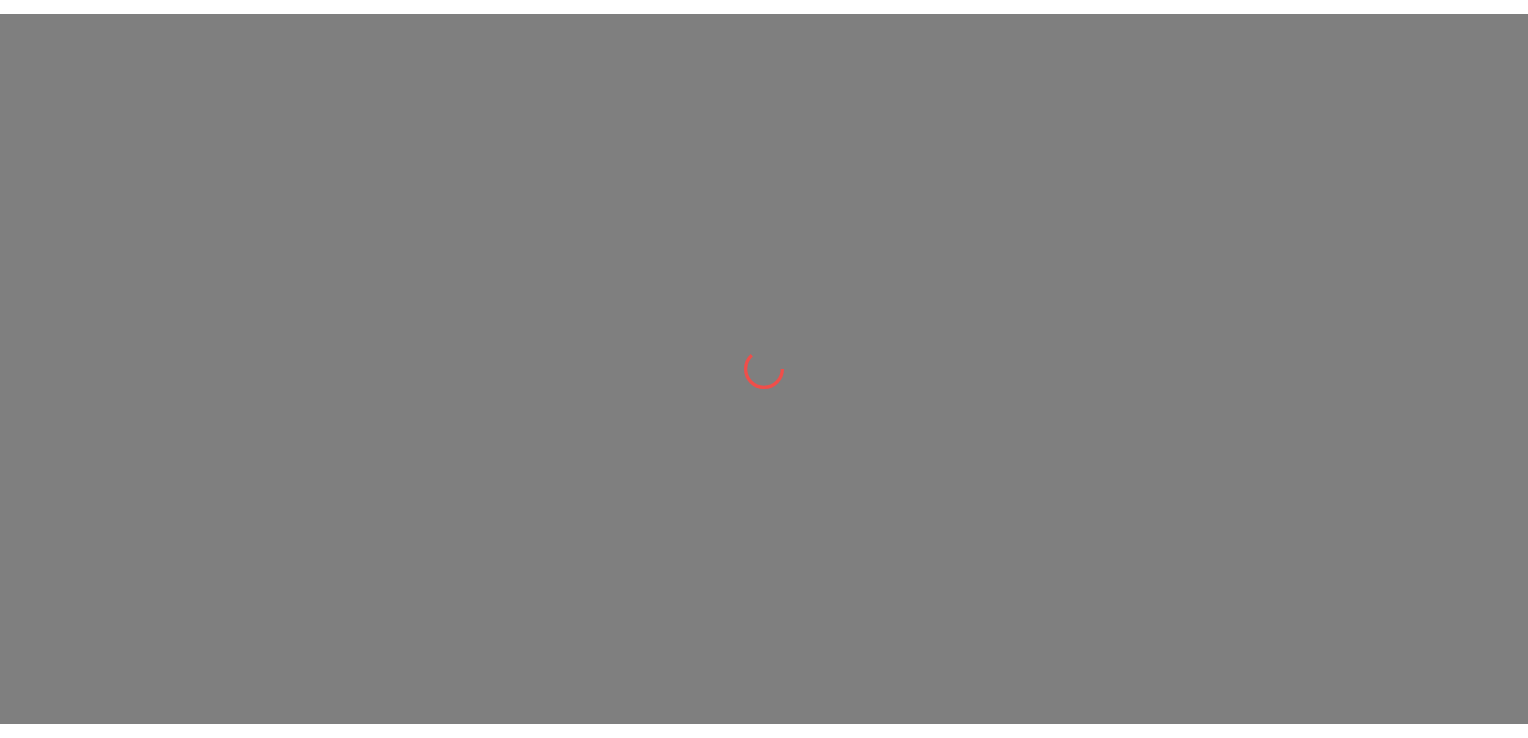 scroll, scrollTop: 0, scrollLeft: 0, axis: both 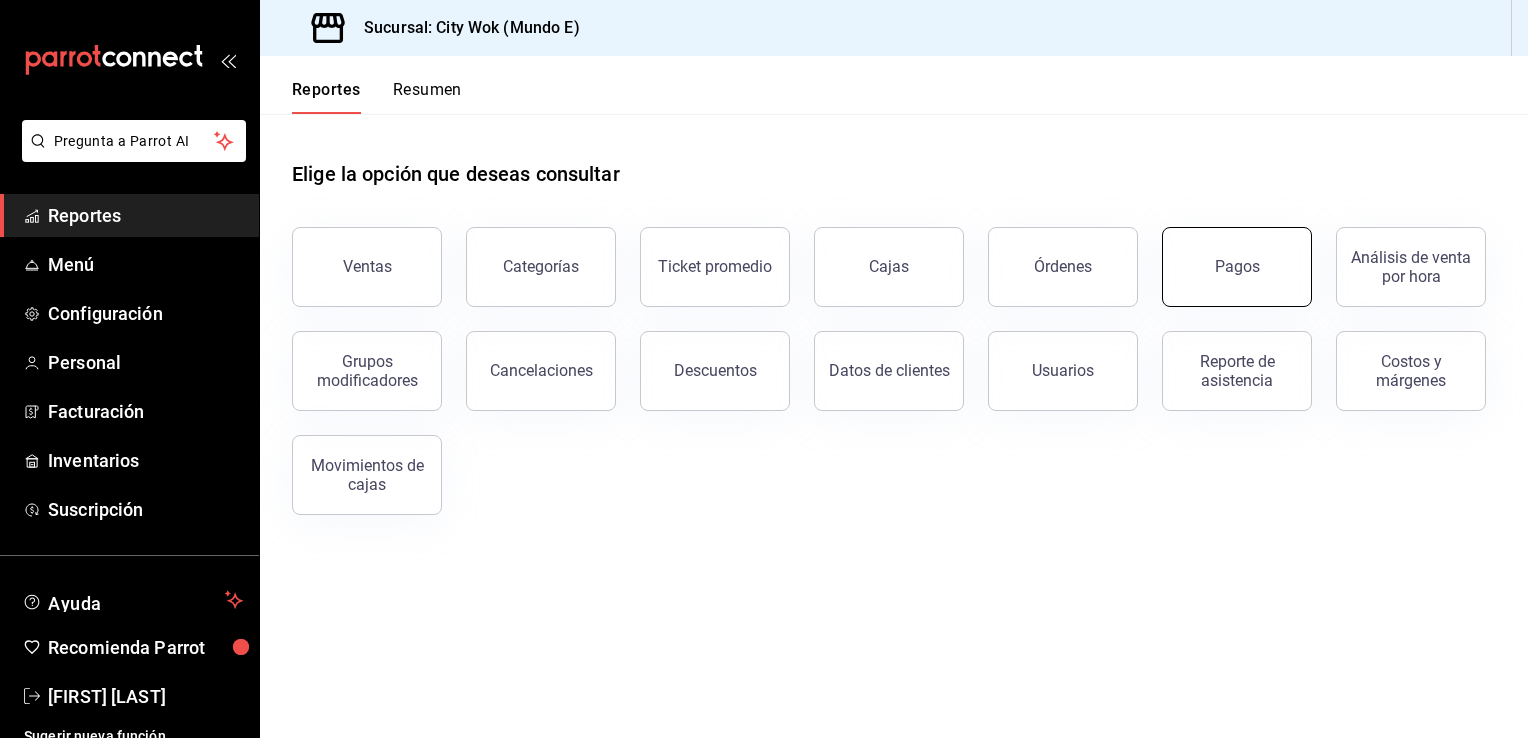 click on "Pagos" at bounding box center [1237, 266] 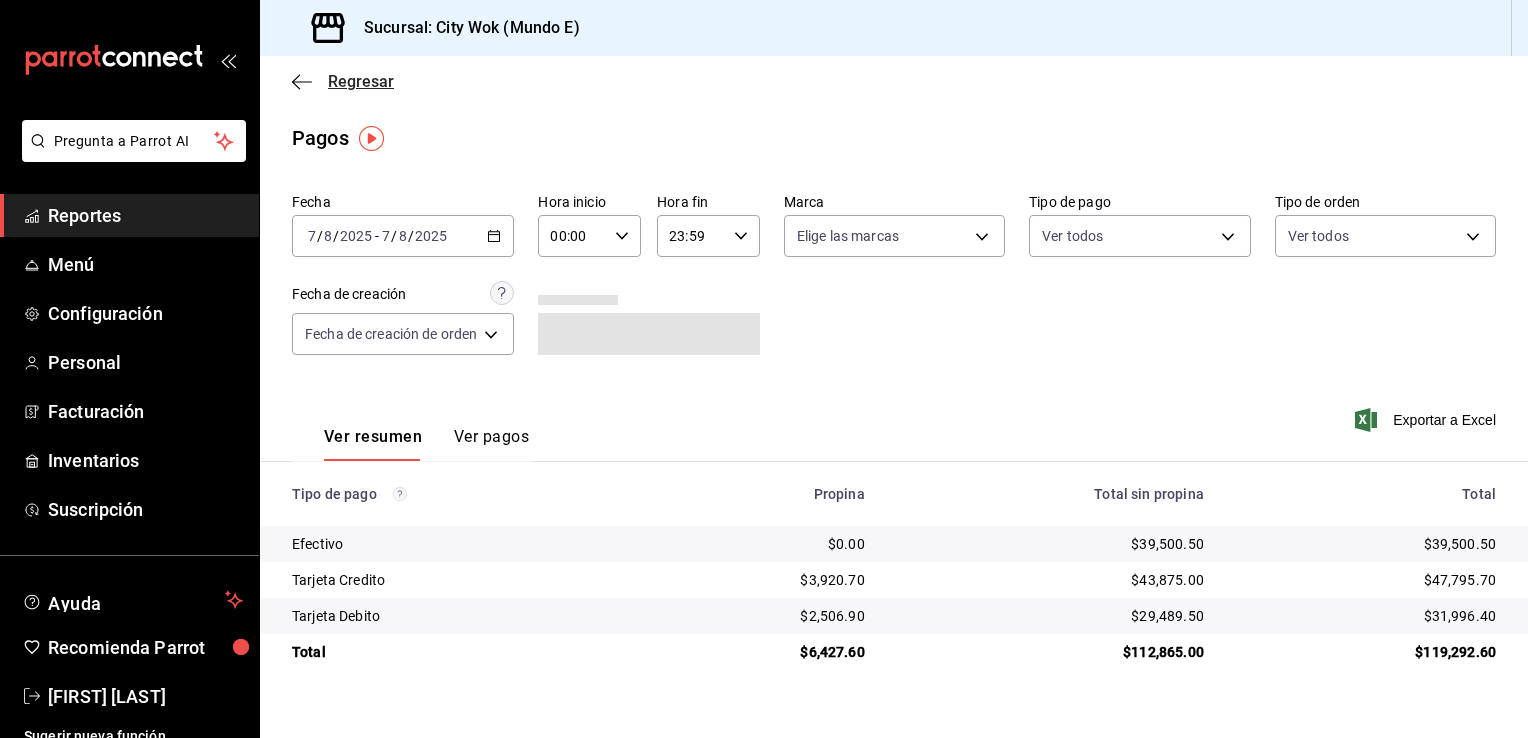 click 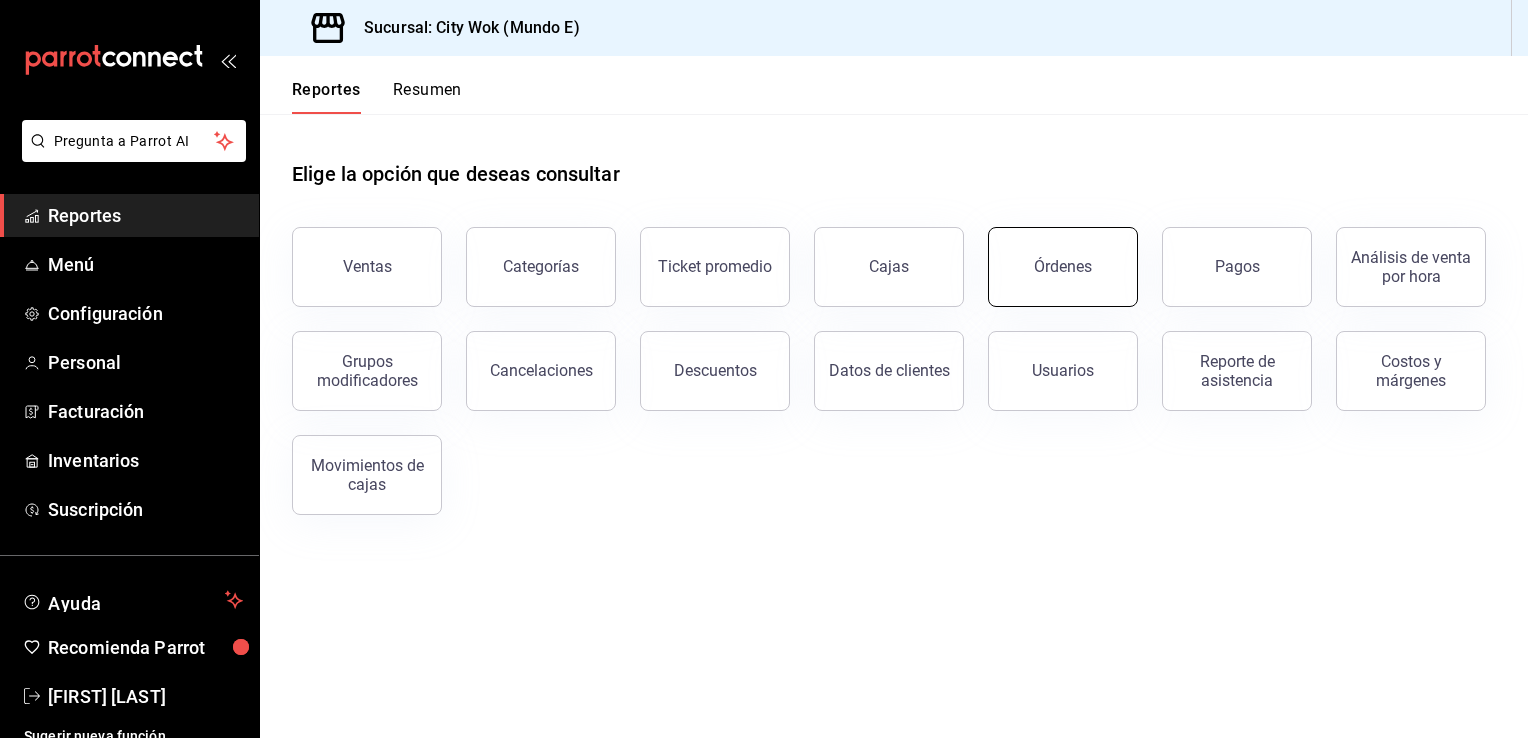 click on "Órdenes" at bounding box center (1063, 267) 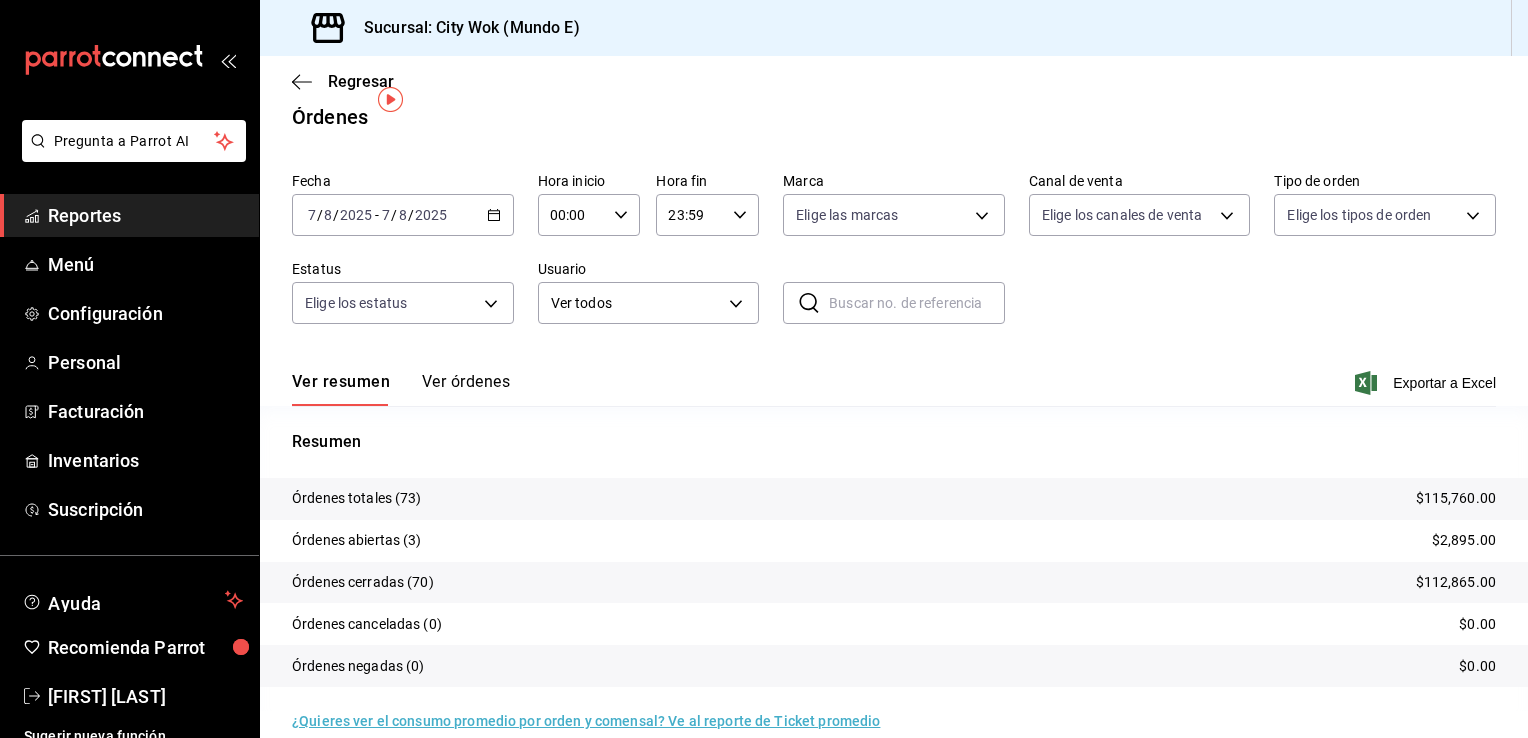 scroll, scrollTop: 40, scrollLeft: 0, axis: vertical 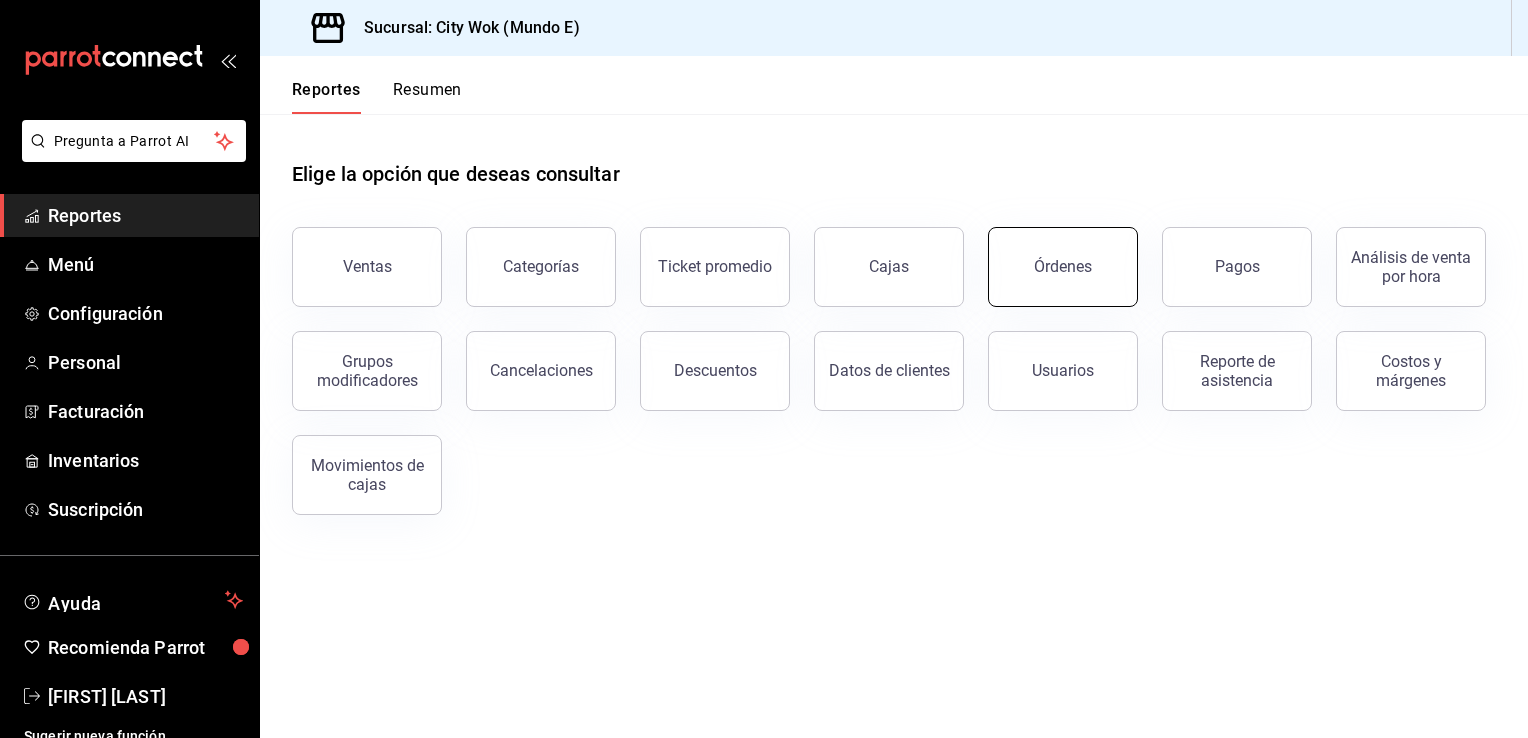 click on "Órdenes" at bounding box center (1063, 267) 